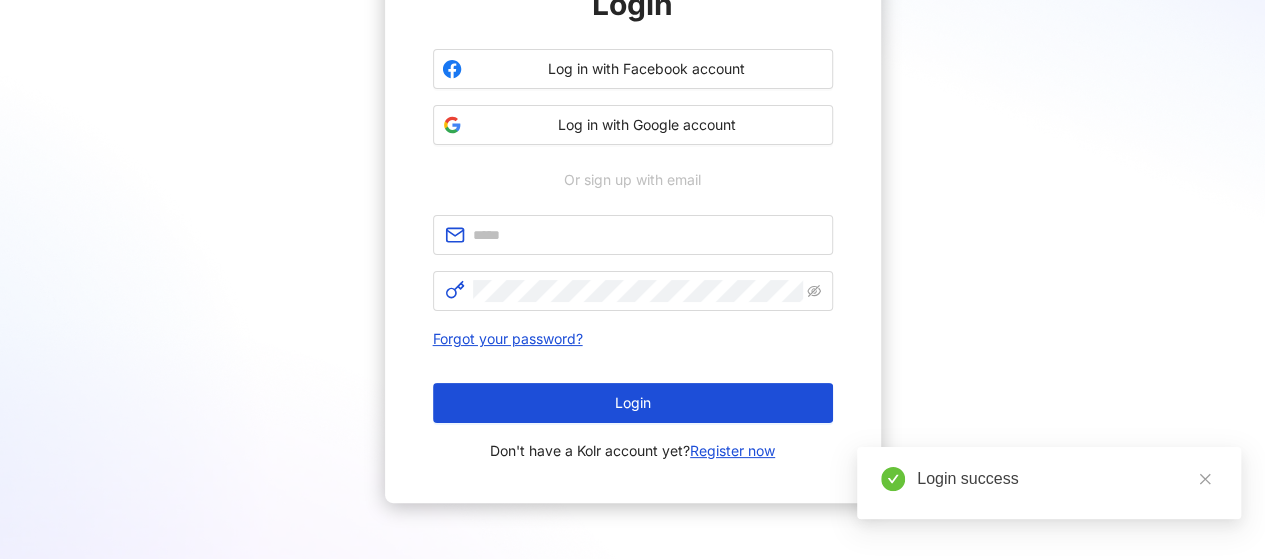 scroll, scrollTop: 202, scrollLeft: 0, axis: vertical 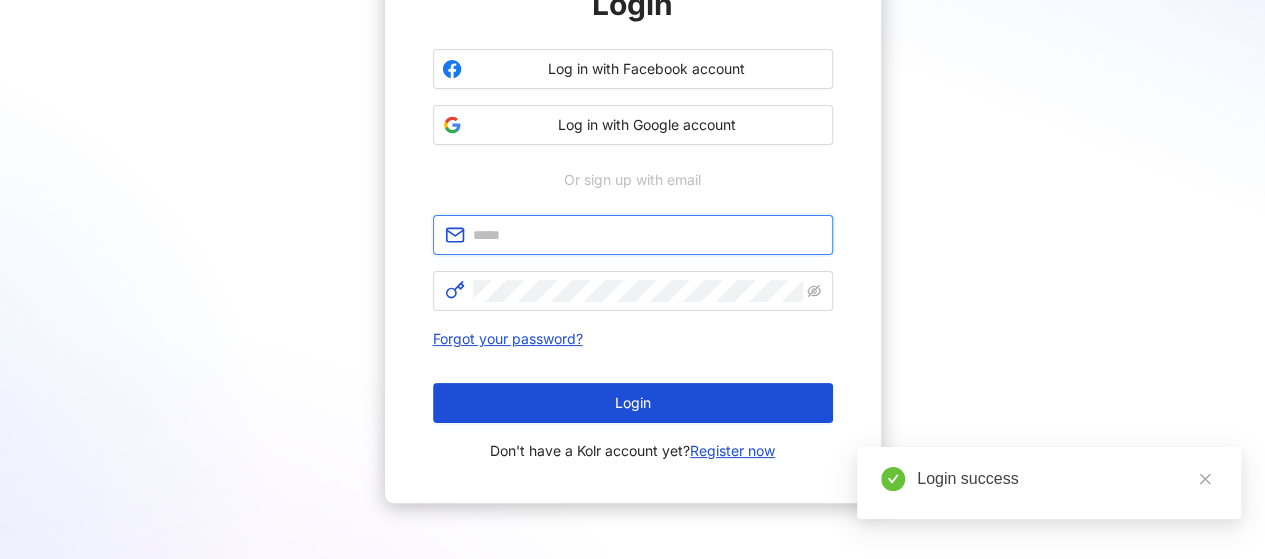 type on "**********" 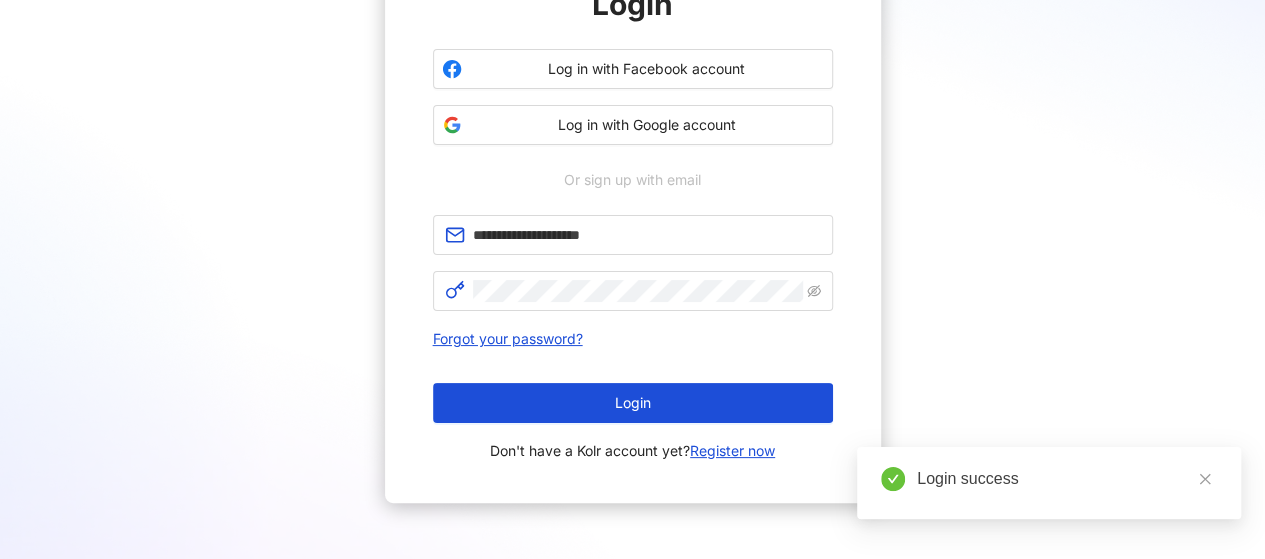 scroll, scrollTop: 0, scrollLeft: 0, axis: both 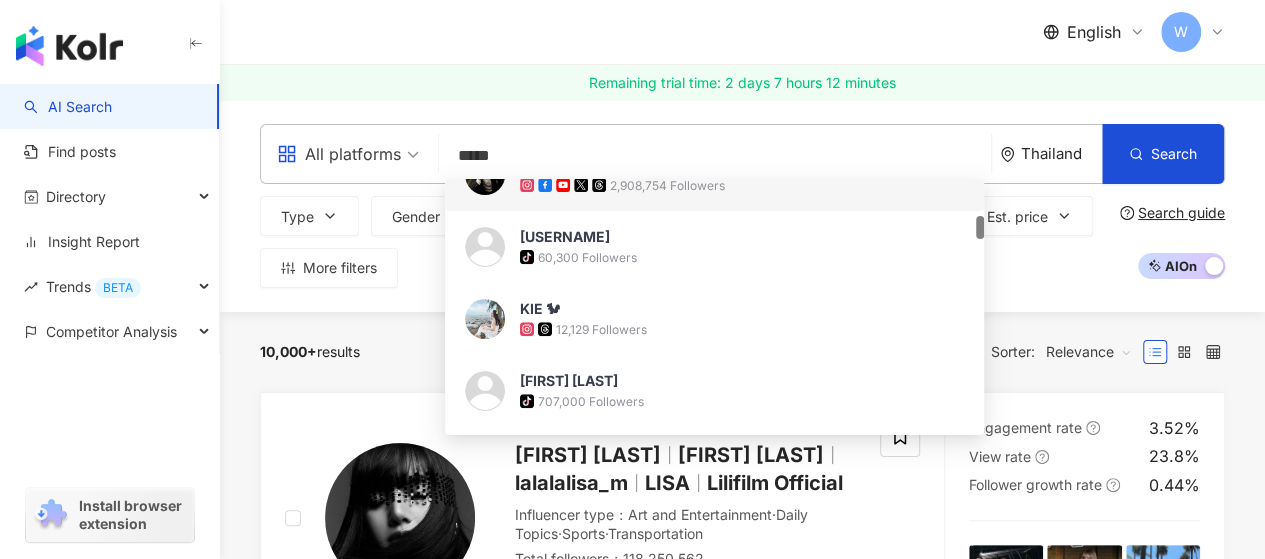 drag, startPoint x: 508, startPoint y: 154, endPoint x: 452, endPoint y: 161, distance: 56.435802 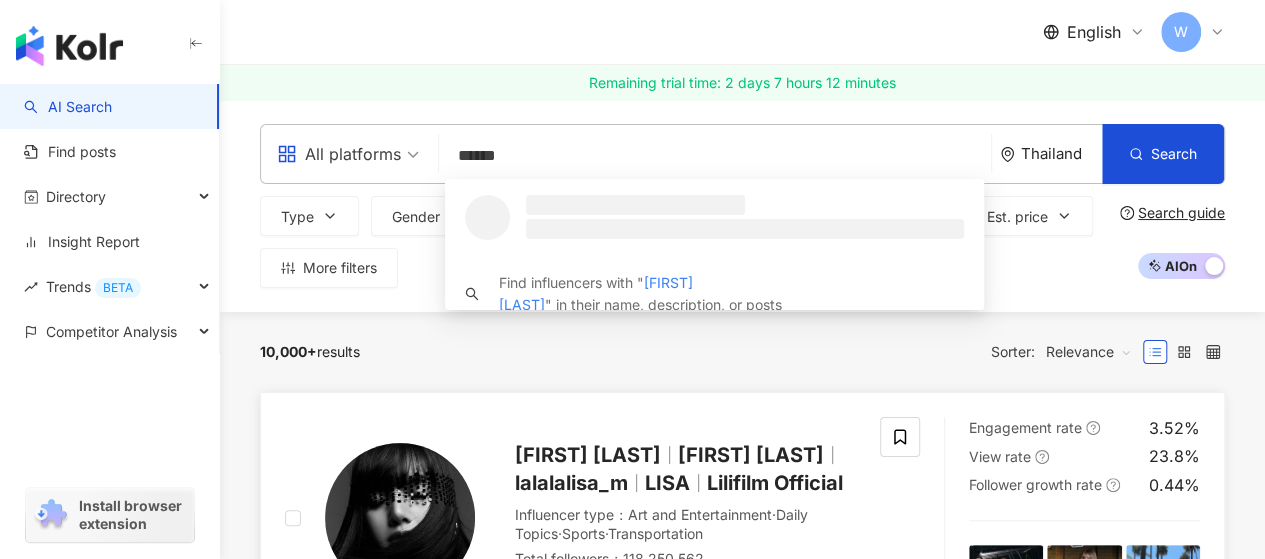 scroll, scrollTop: 0, scrollLeft: 0, axis: both 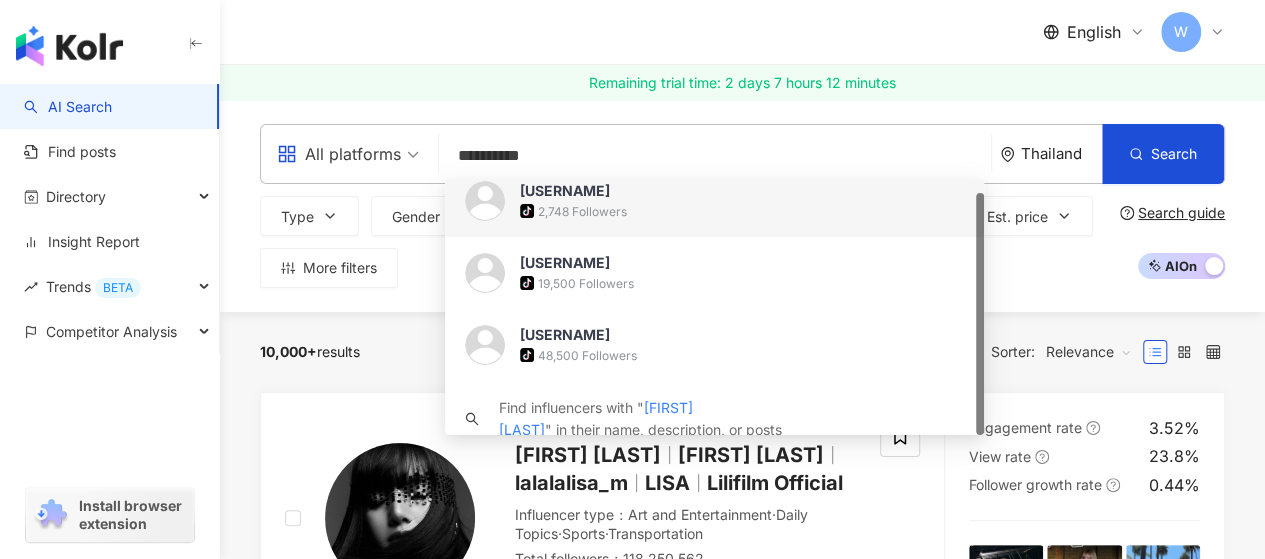 drag, startPoint x: 564, startPoint y: 149, endPoint x: 456, endPoint y: 157, distance: 108.29589 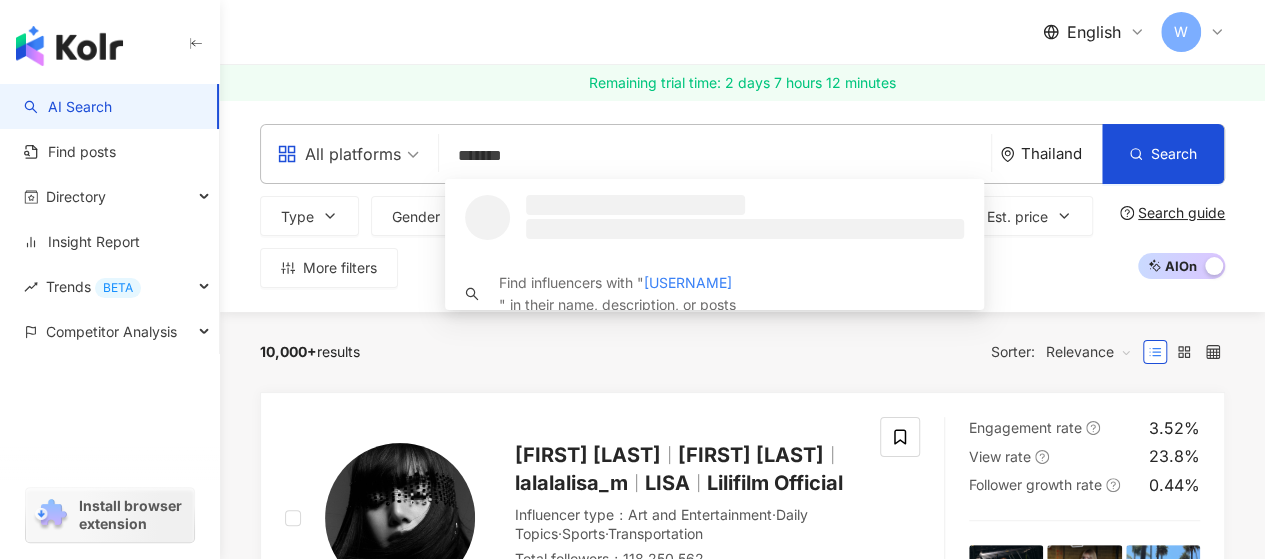 scroll, scrollTop: 0, scrollLeft: 0, axis: both 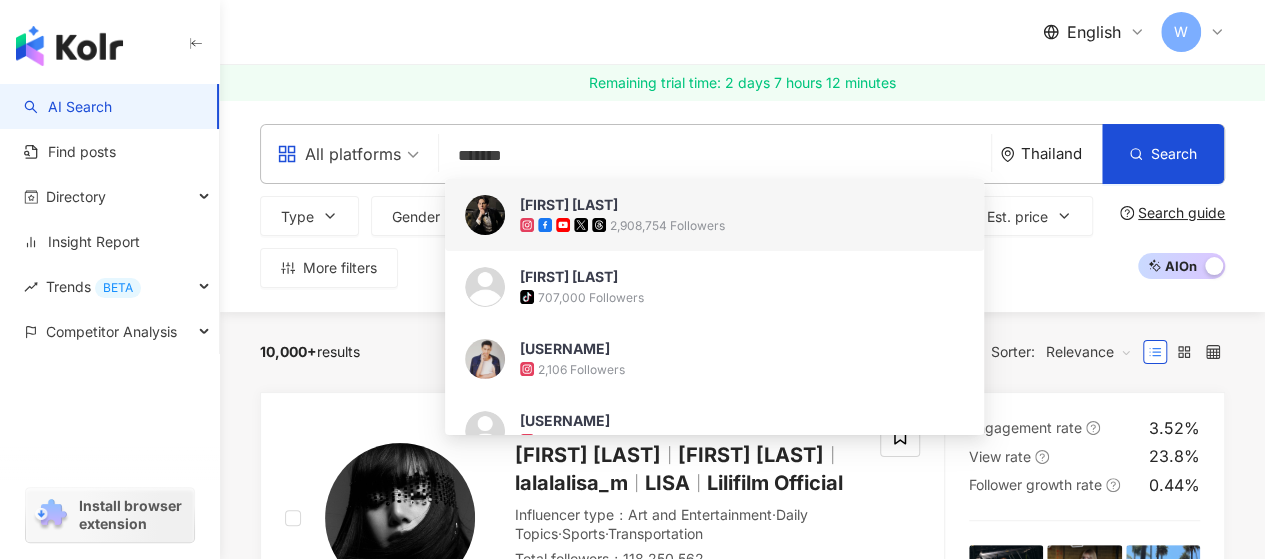 type on "*******" 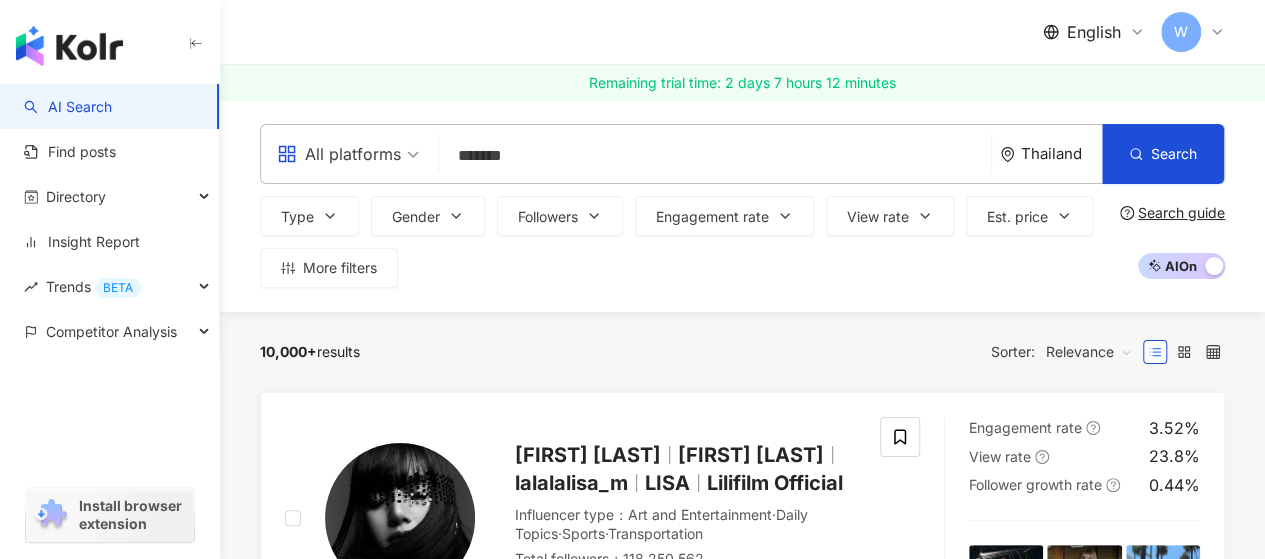 click on "*******" at bounding box center [715, 156] 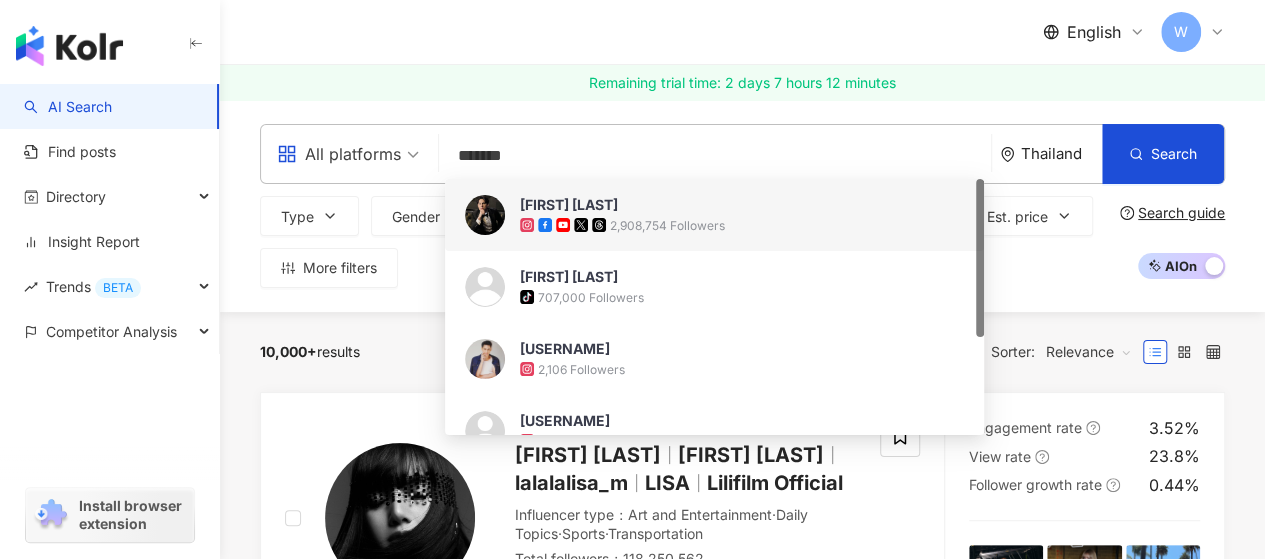 click on "[LAST] [LAST]" at bounding box center (703, 205) 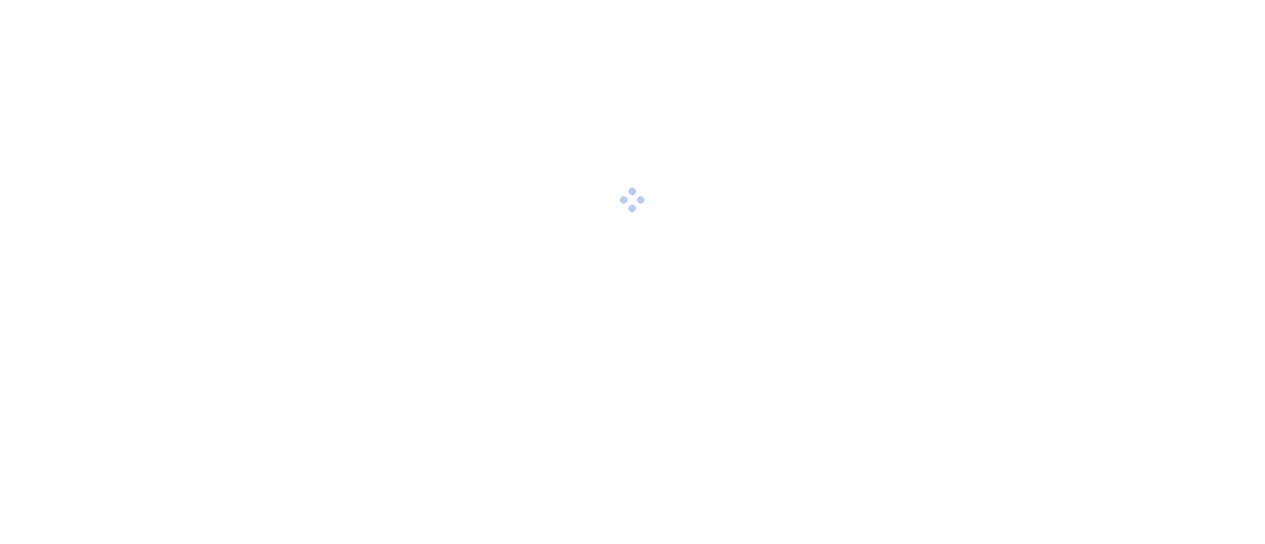 scroll, scrollTop: 0, scrollLeft: 0, axis: both 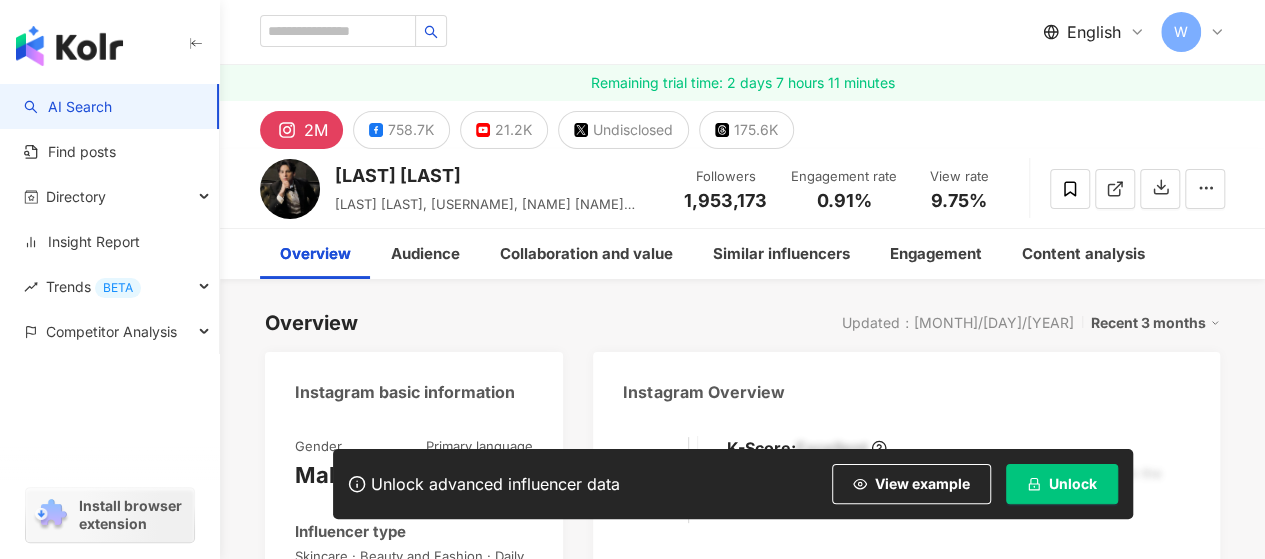 click on "Unlock" at bounding box center [1073, 484] 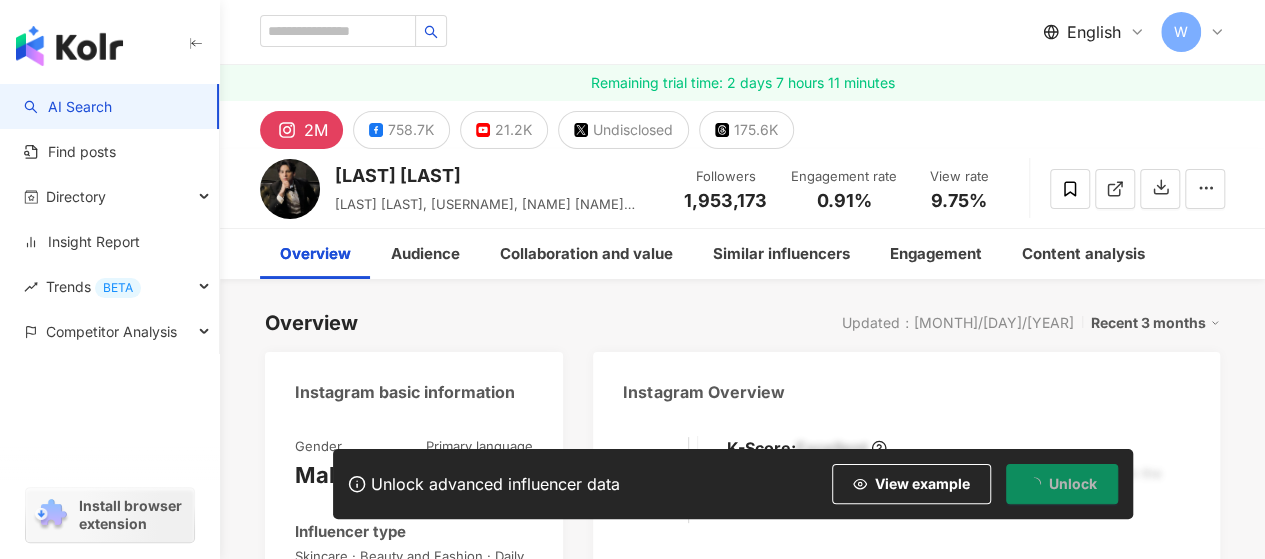 scroll, scrollTop: 100, scrollLeft: 0, axis: vertical 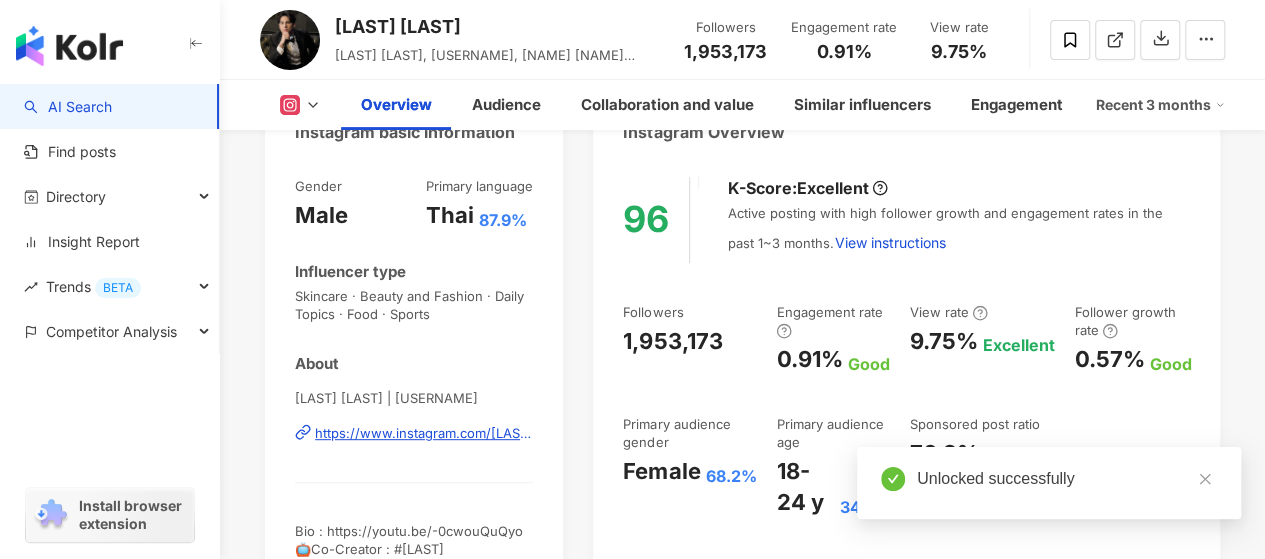 drag, startPoint x: 743, startPoint y: 231, endPoint x: 708, endPoint y: 231, distance: 35 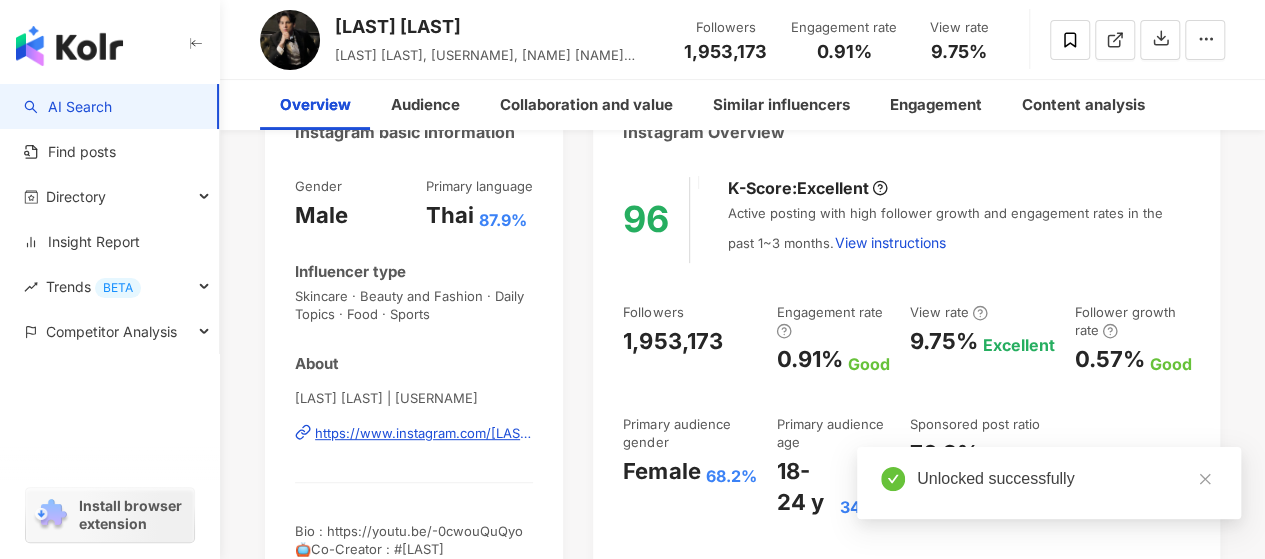 scroll, scrollTop: 500, scrollLeft: 0, axis: vertical 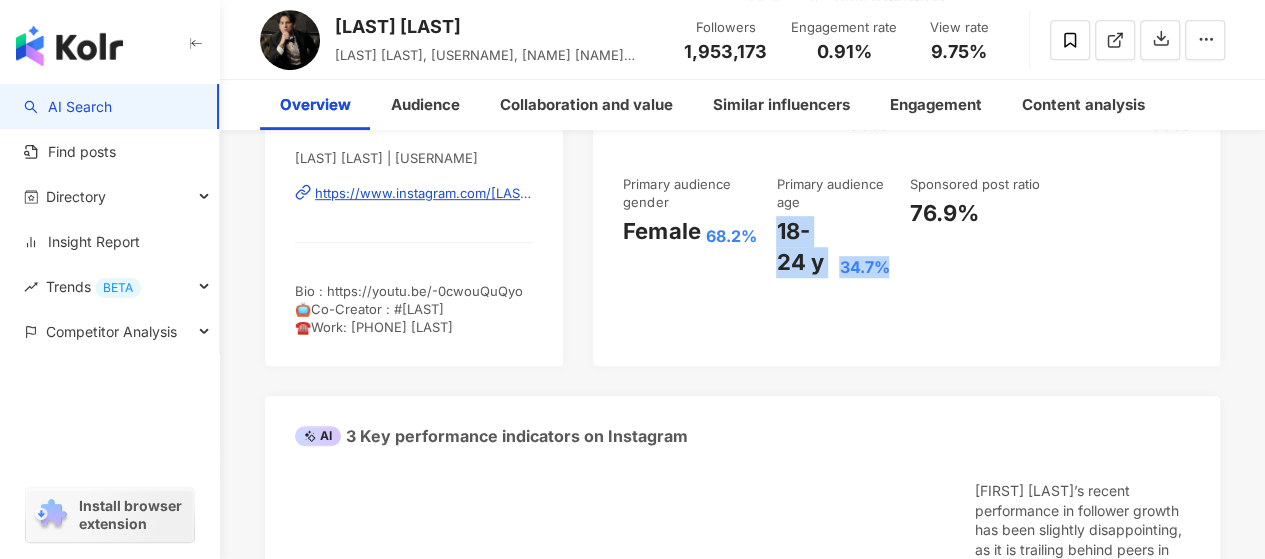 drag, startPoint x: 780, startPoint y: 222, endPoint x: 887, endPoint y: 261, distance: 113.88591 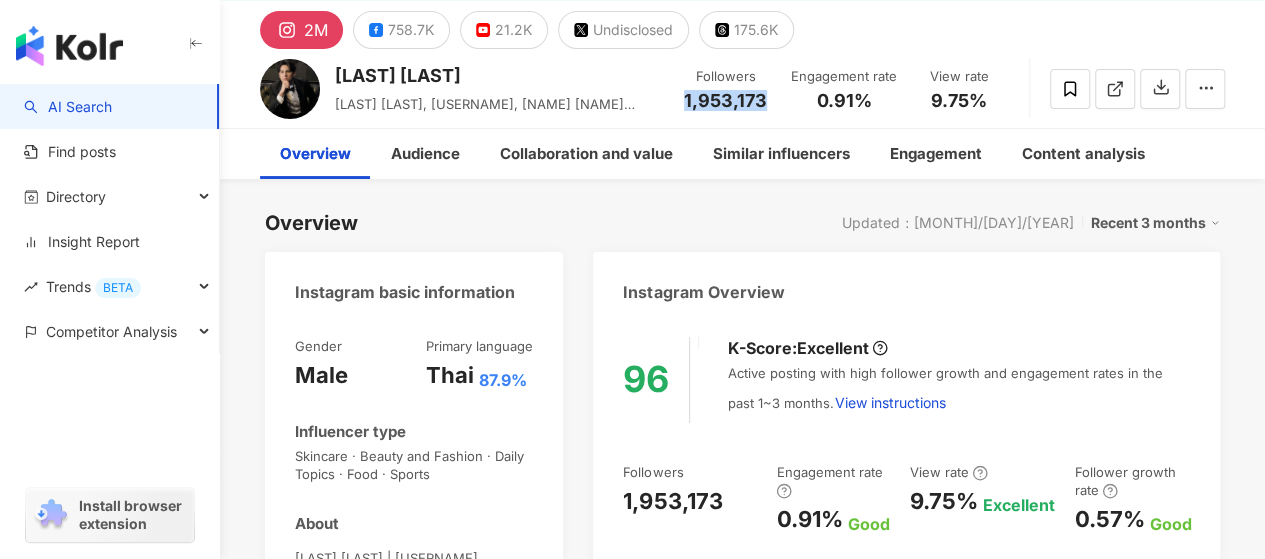 scroll, scrollTop: 300, scrollLeft: 0, axis: vertical 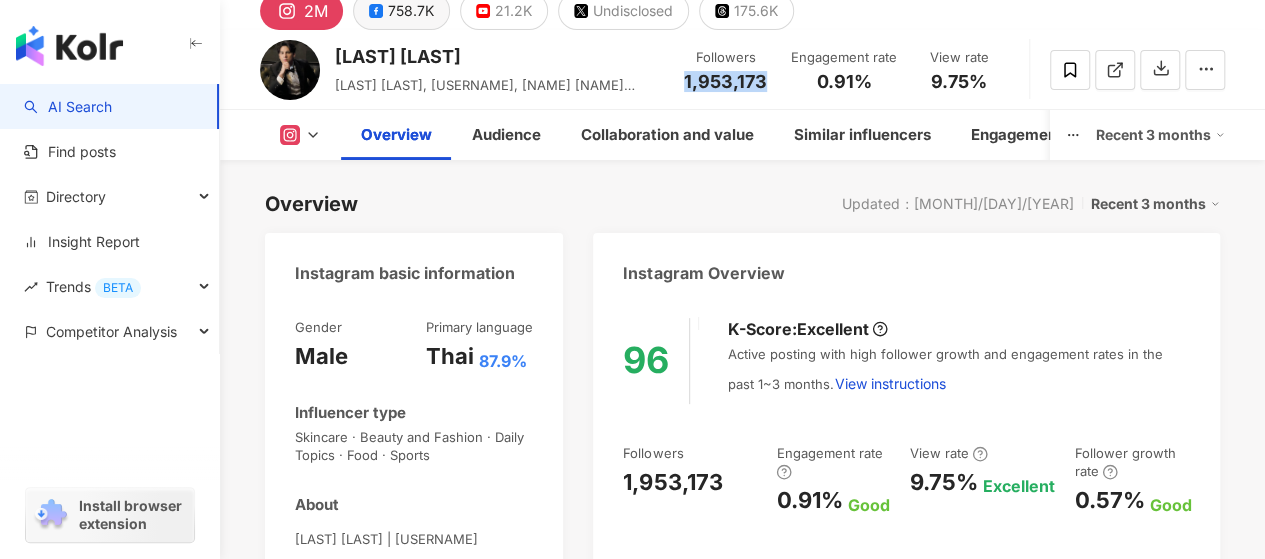 click on "758.7K" at bounding box center (411, 11) 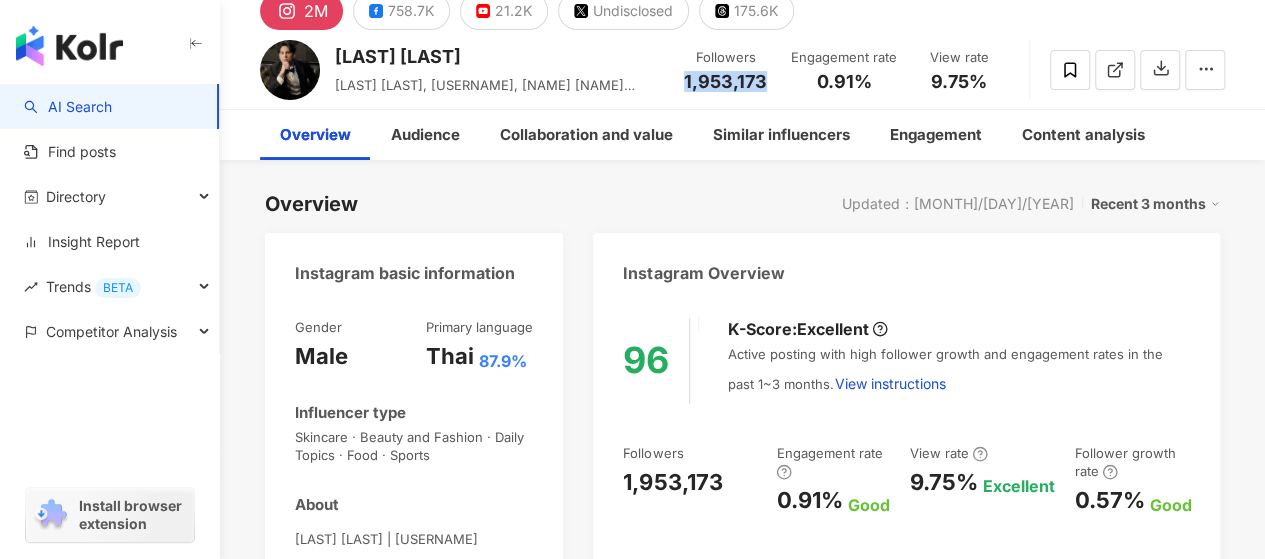 scroll, scrollTop: 0, scrollLeft: 0, axis: both 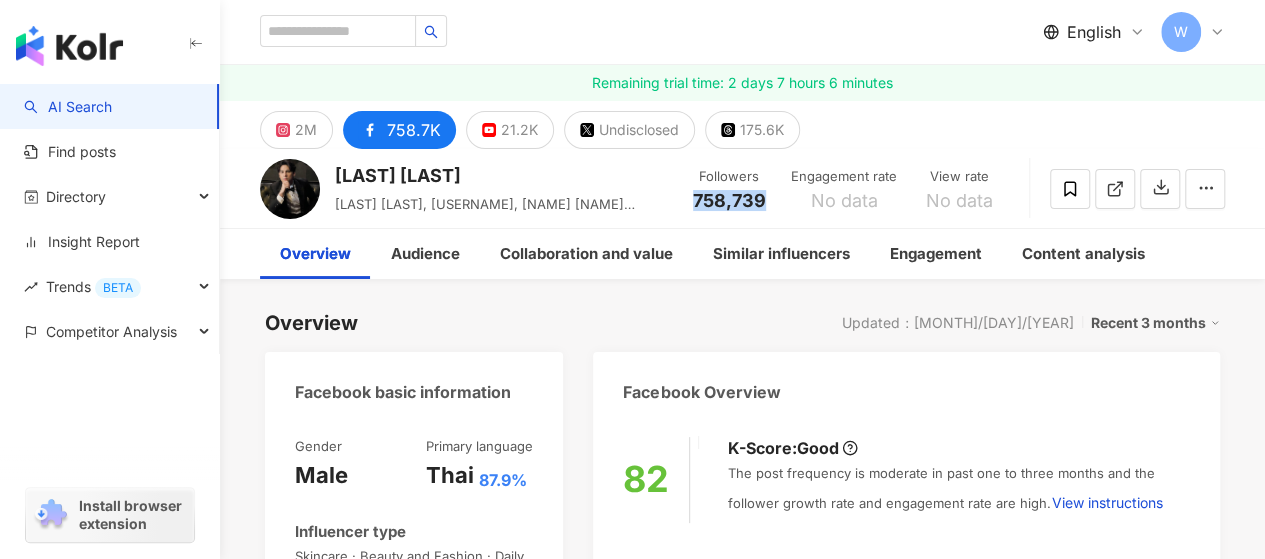 drag, startPoint x: 770, startPoint y: 198, endPoint x: 696, endPoint y: 197, distance: 74.00676 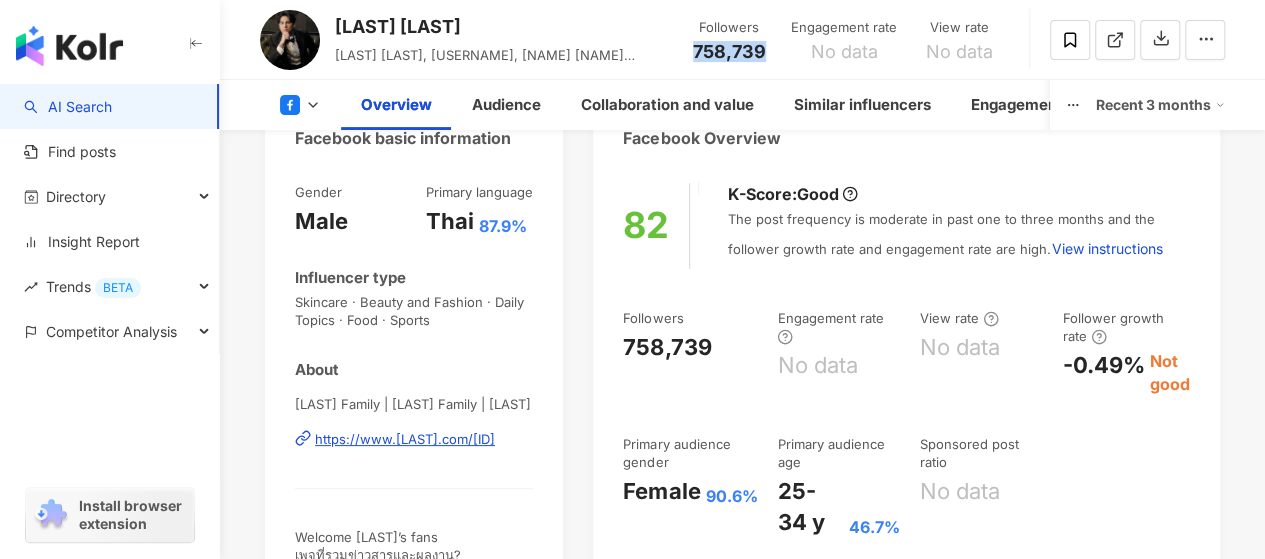 scroll, scrollTop: 300, scrollLeft: 0, axis: vertical 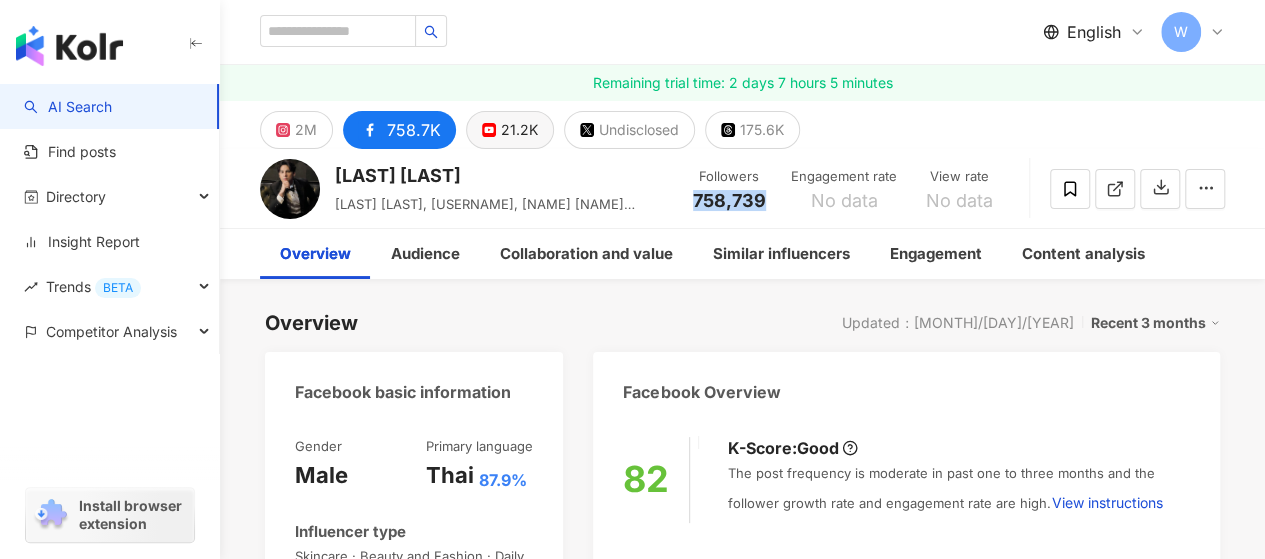 click on "21.2K" at bounding box center (510, 130) 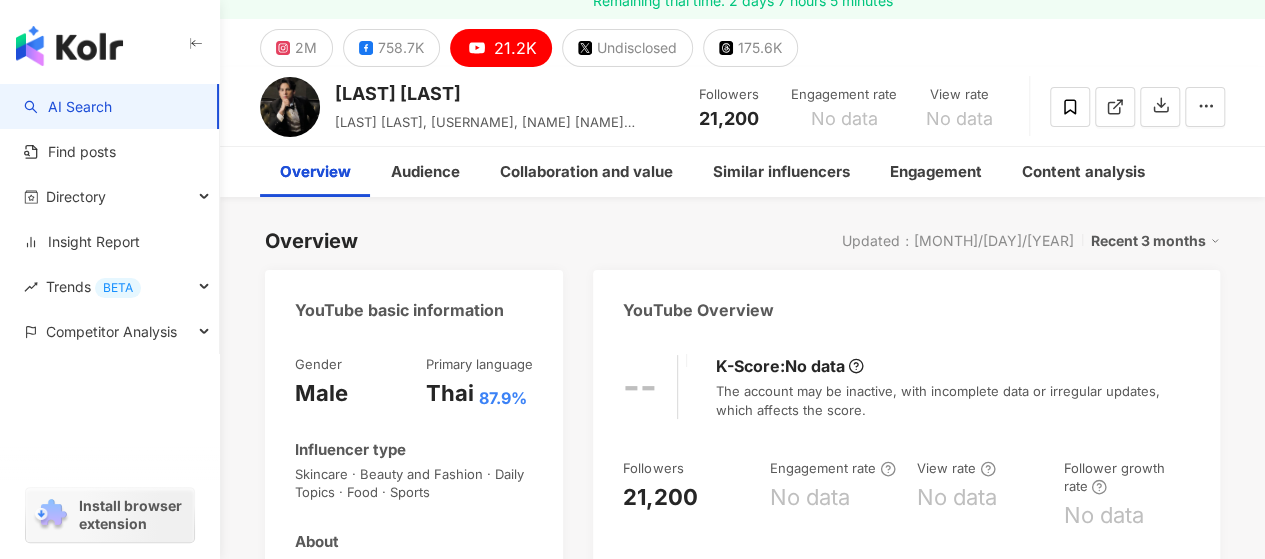 scroll, scrollTop: 0, scrollLeft: 0, axis: both 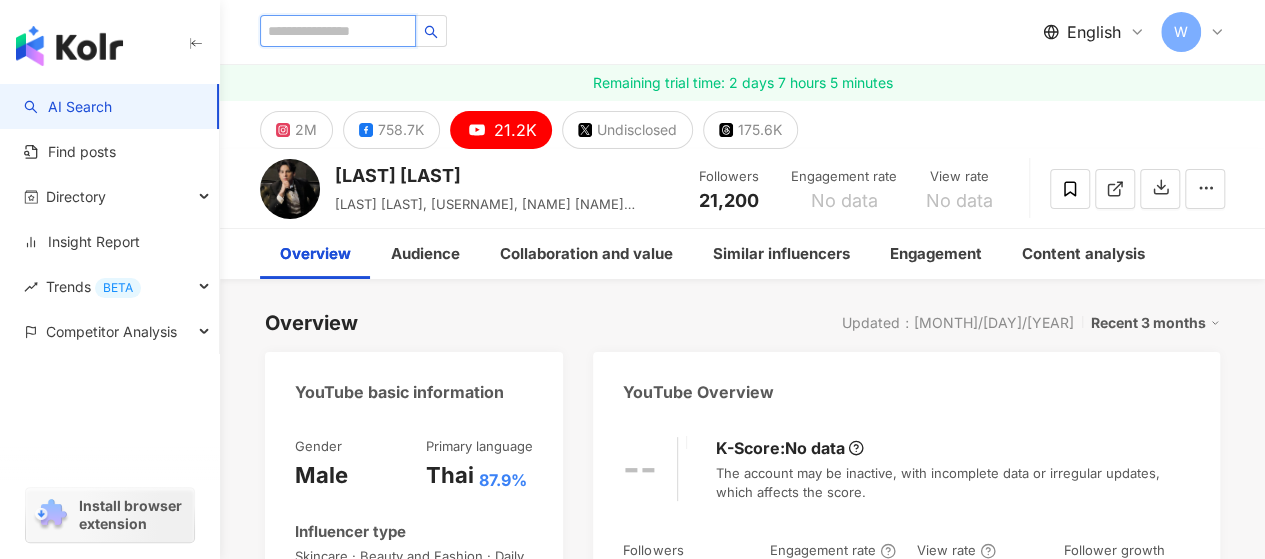 click at bounding box center (338, 31) 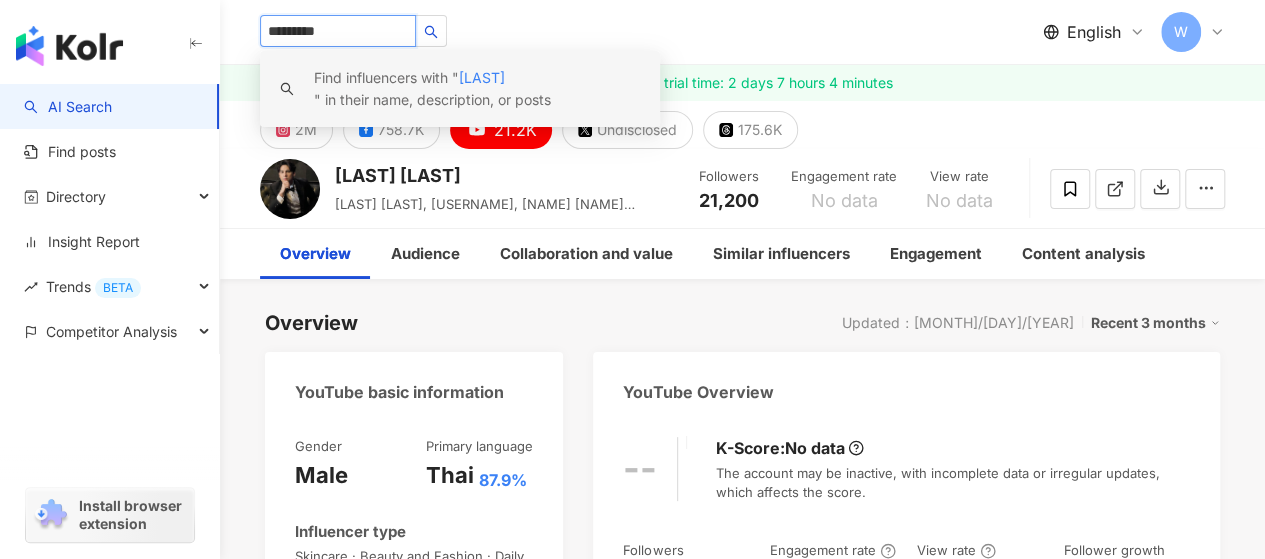 drag, startPoint x: 379, startPoint y: 36, endPoint x: 256, endPoint y: 33, distance: 123.03658 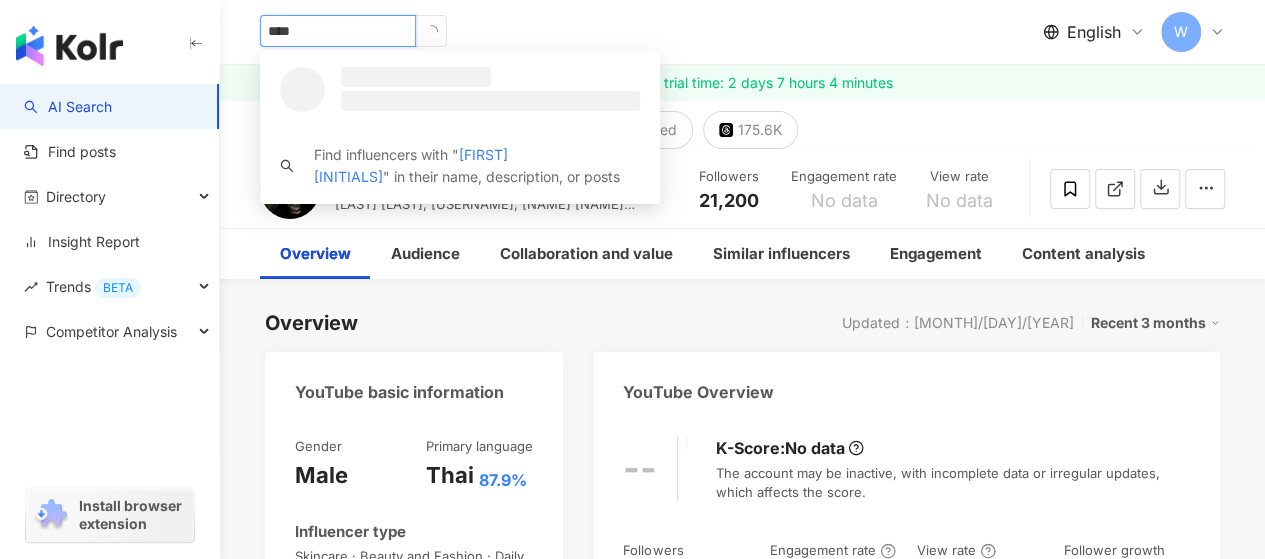 type on "****" 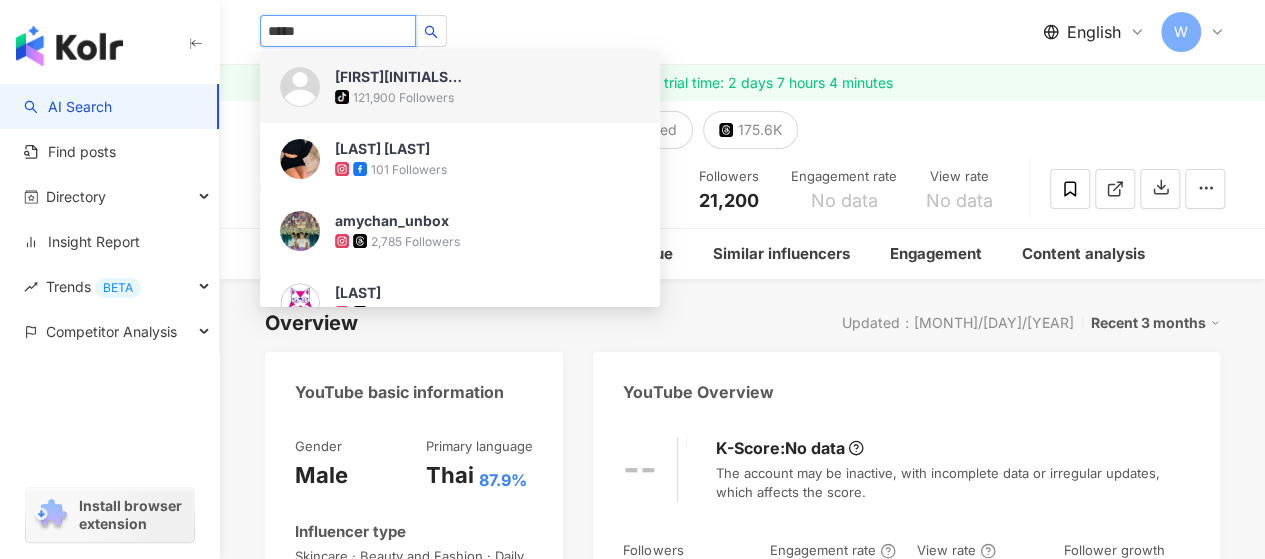 click on "tiktok-icon [NUMBER]   Followers" at bounding box center (487, 97) 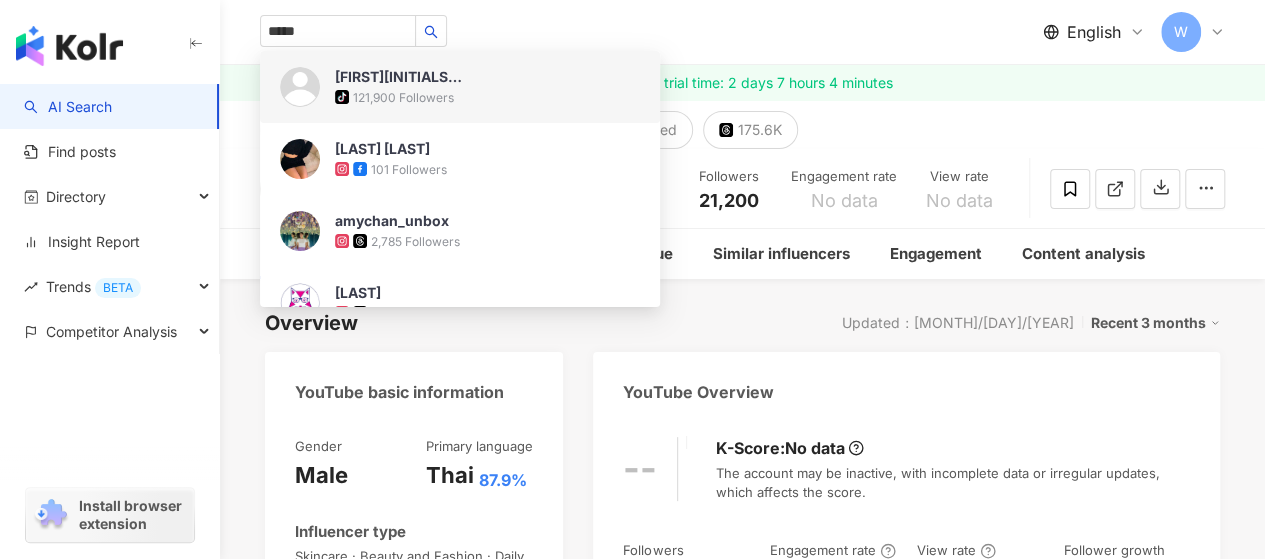 type 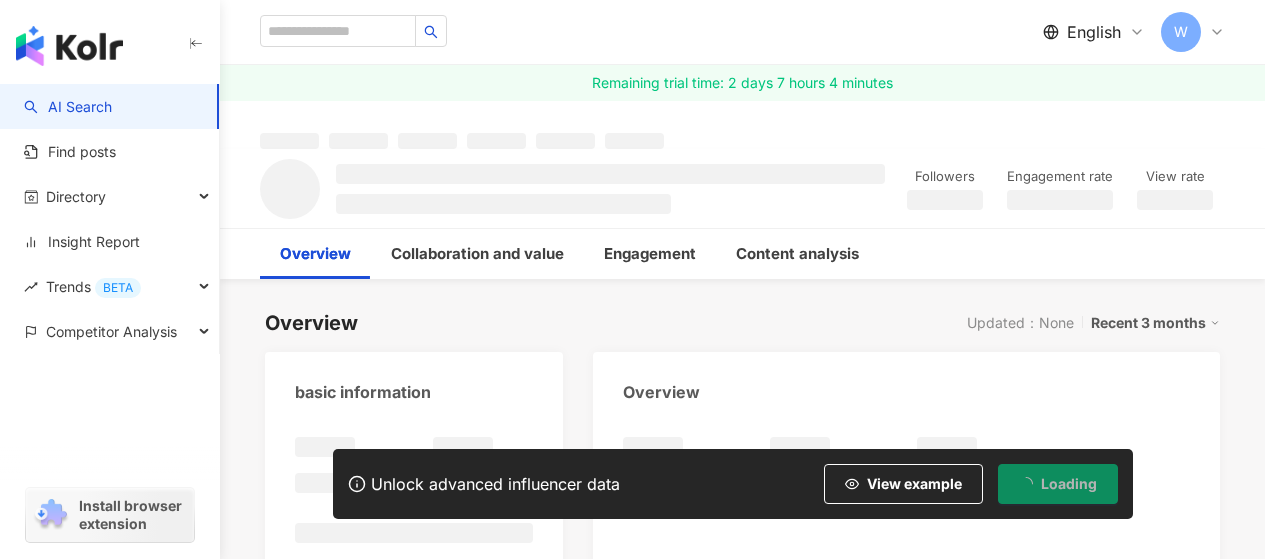 scroll, scrollTop: 0, scrollLeft: 0, axis: both 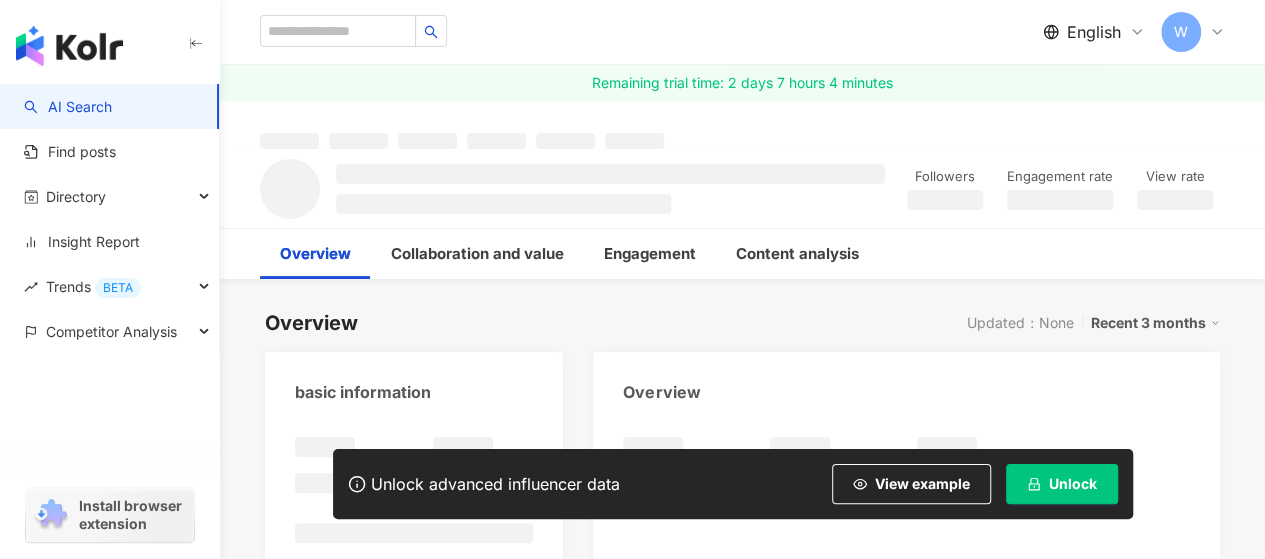click on "Unlock" at bounding box center [1062, 484] 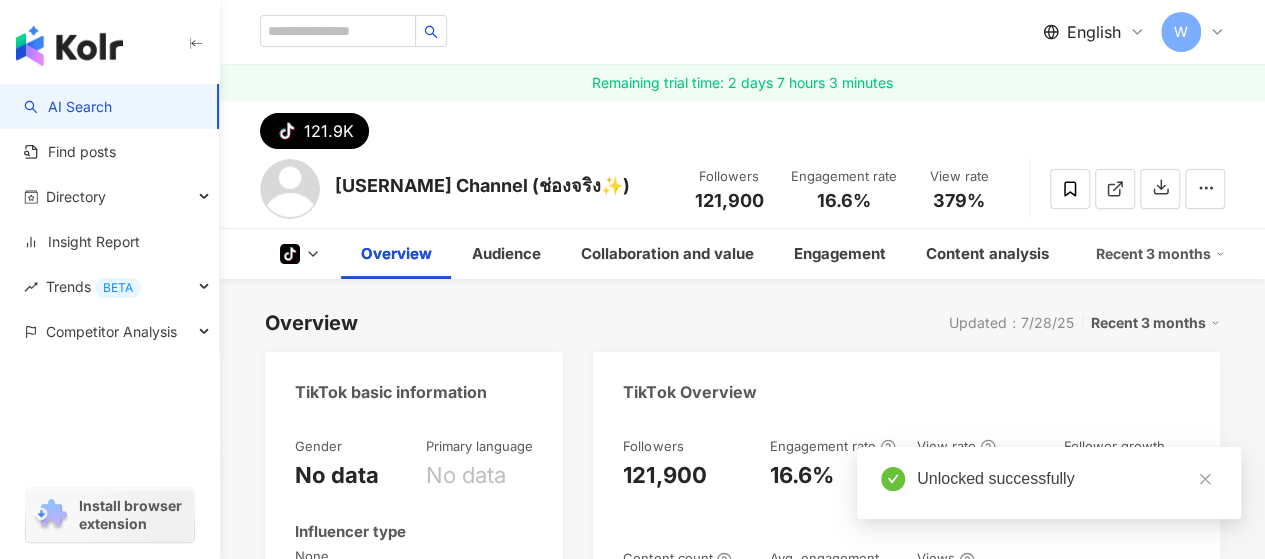 scroll, scrollTop: 100, scrollLeft: 0, axis: vertical 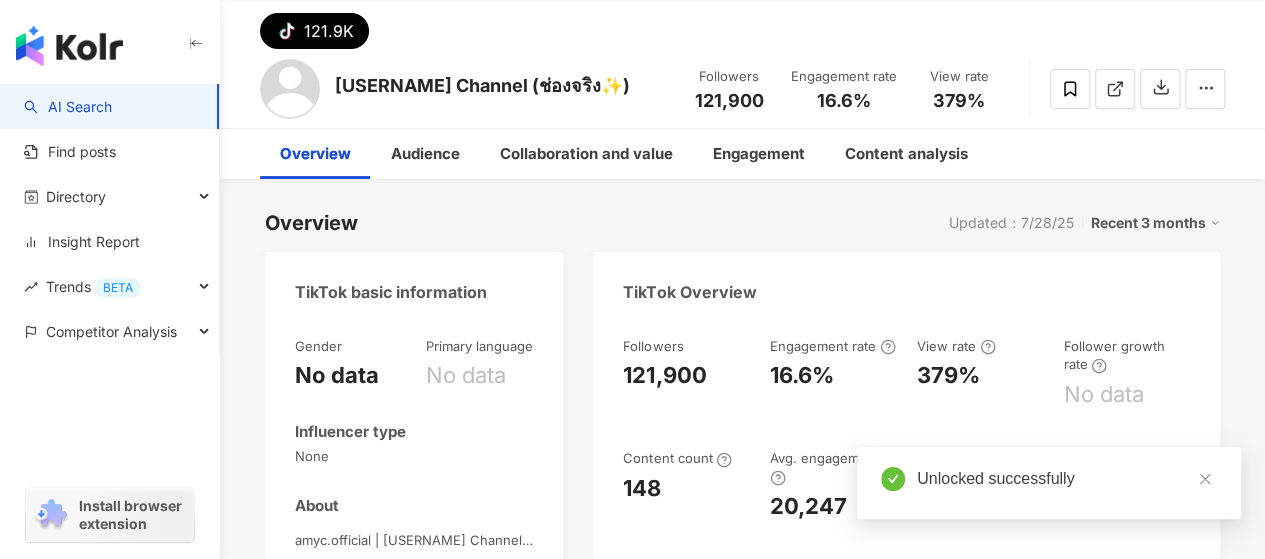click on "Followers 121,900" at bounding box center [729, 88] 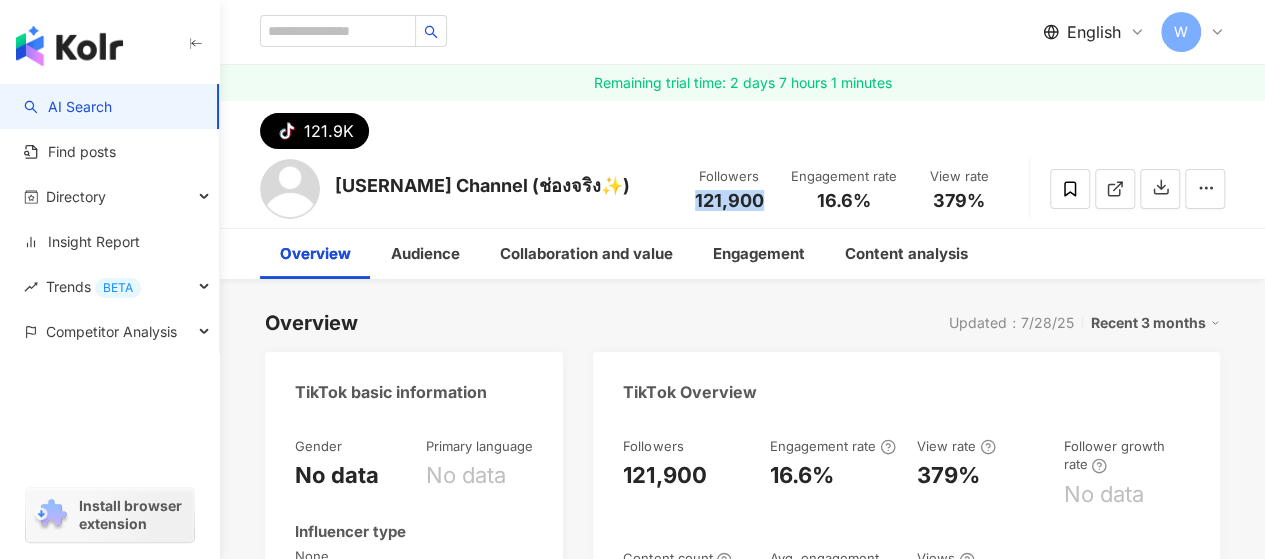 drag, startPoint x: 772, startPoint y: 198, endPoint x: 697, endPoint y: 198, distance: 75 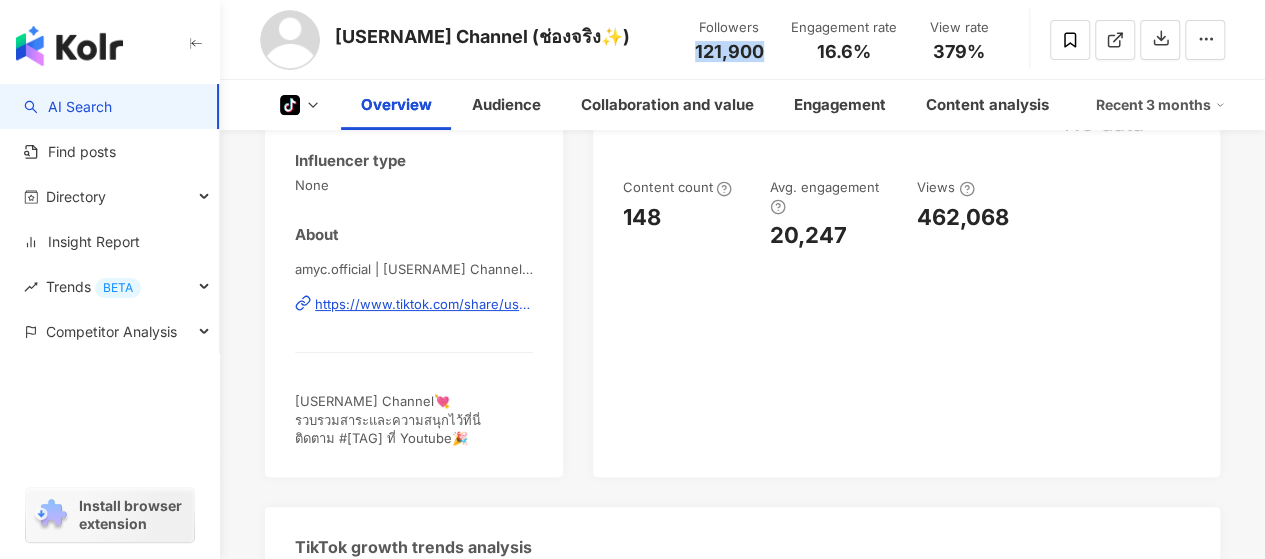 scroll, scrollTop: 400, scrollLeft: 0, axis: vertical 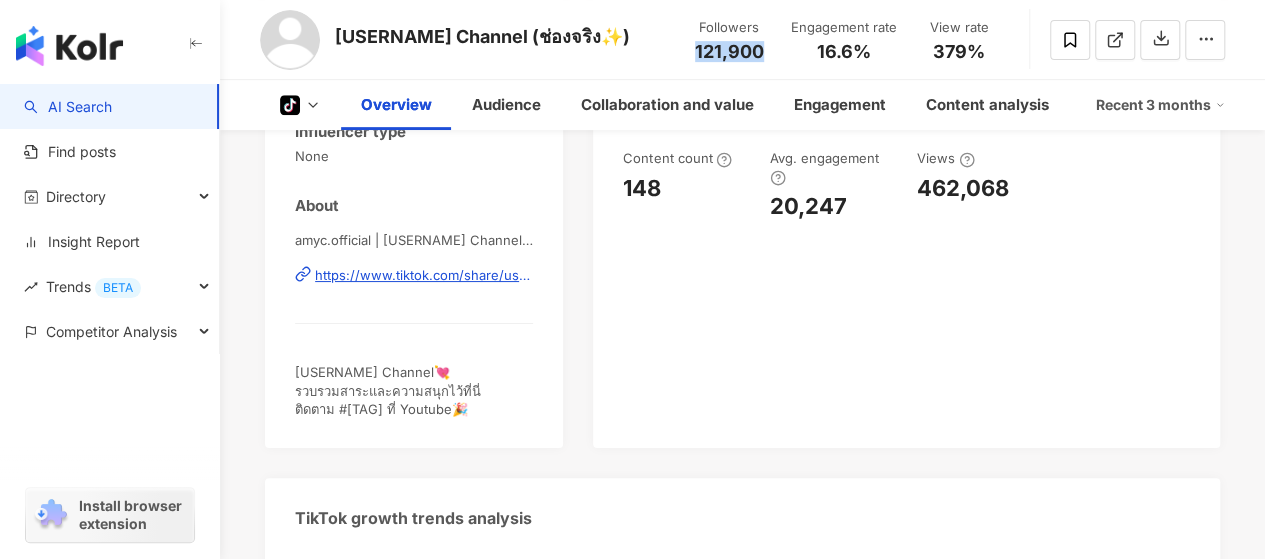 click at bounding box center (338, -369) 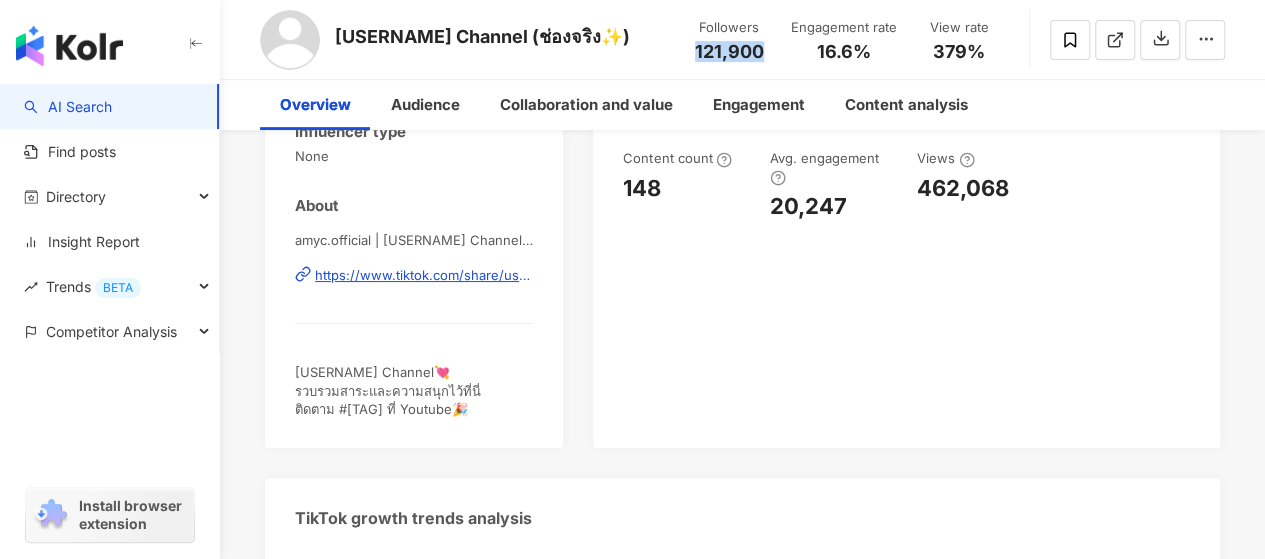 click at bounding box center (338, -369) 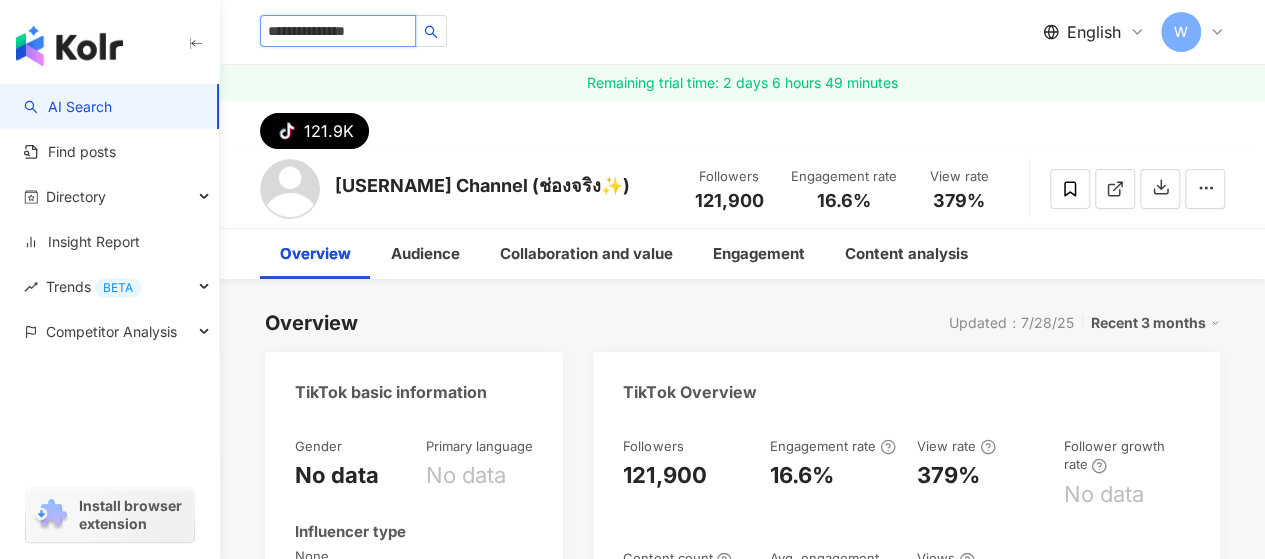 type on "**********" 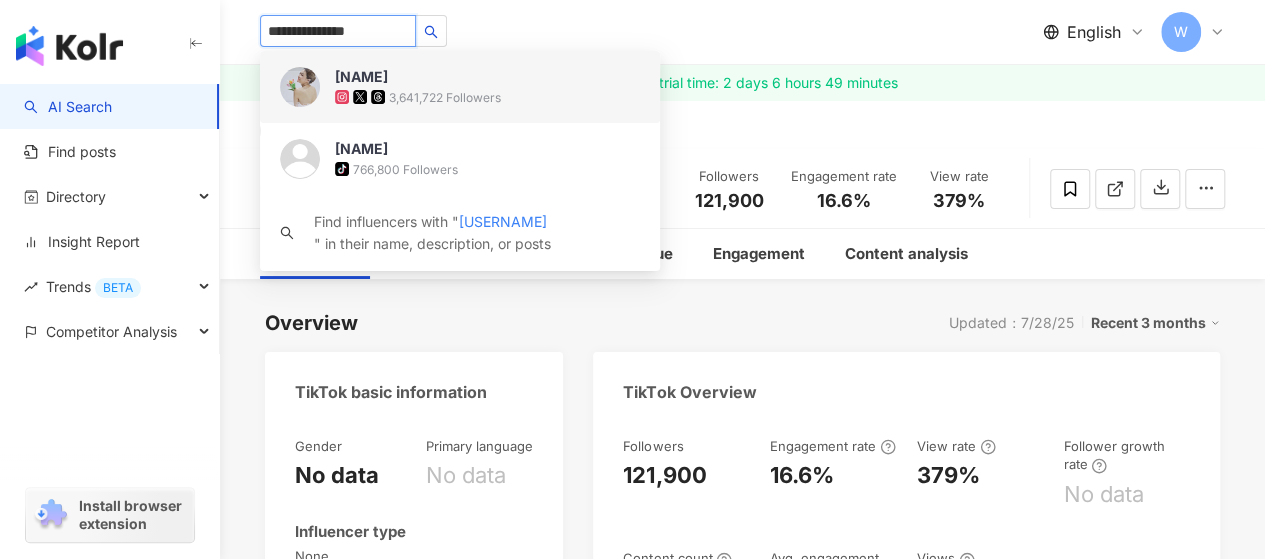 click on "3,641,722   Followers" at bounding box center (445, 97) 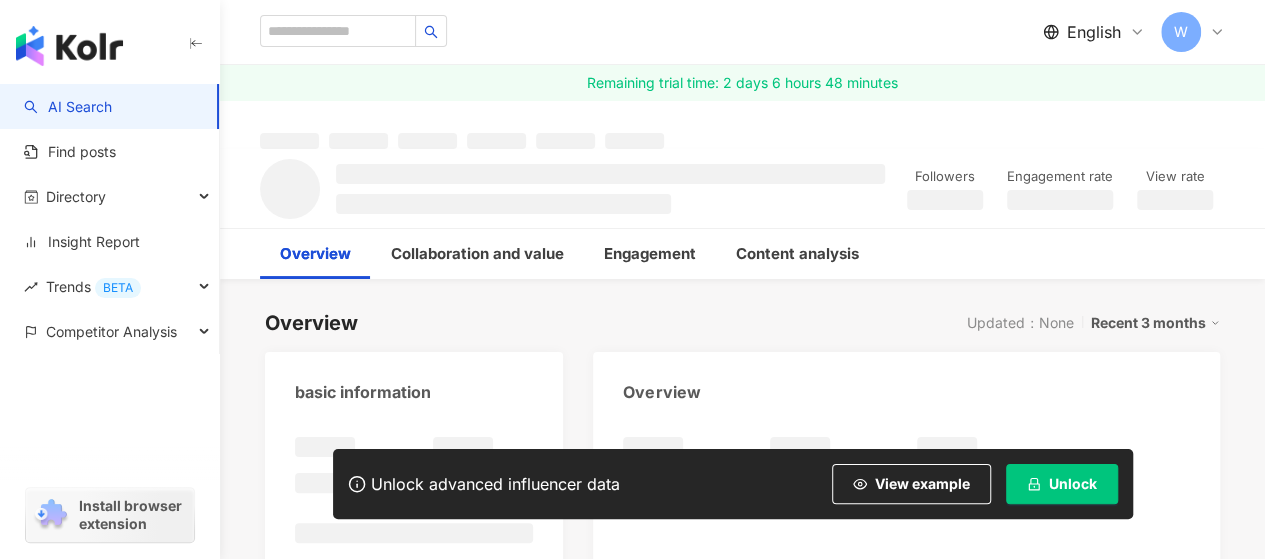 scroll, scrollTop: 200, scrollLeft: 0, axis: vertical 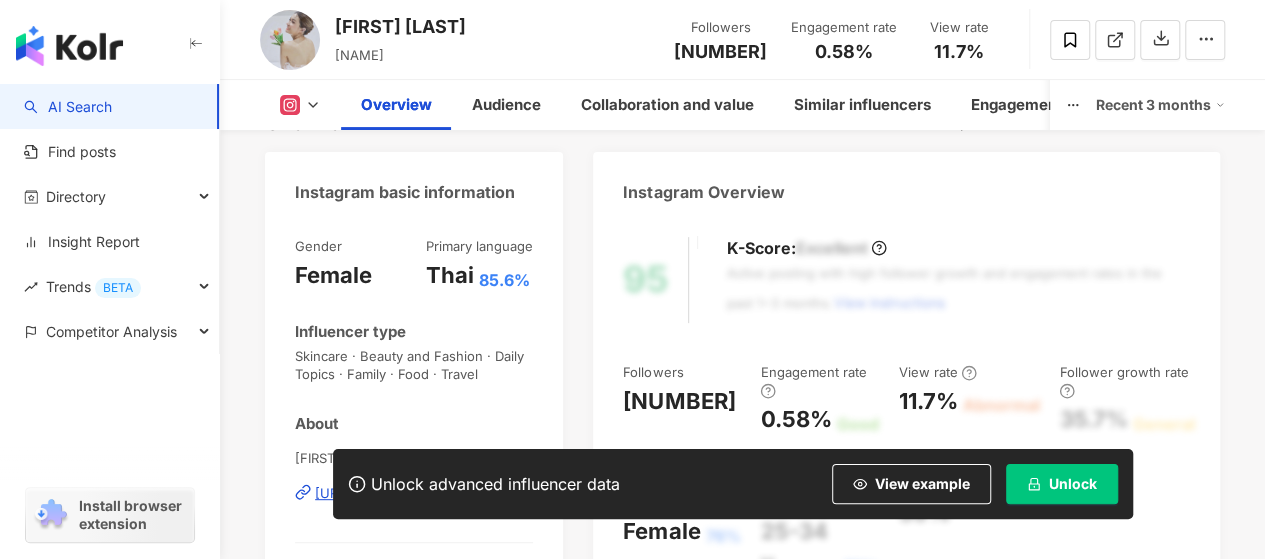 click on "Unlock" at bounding box center (1073, 484) 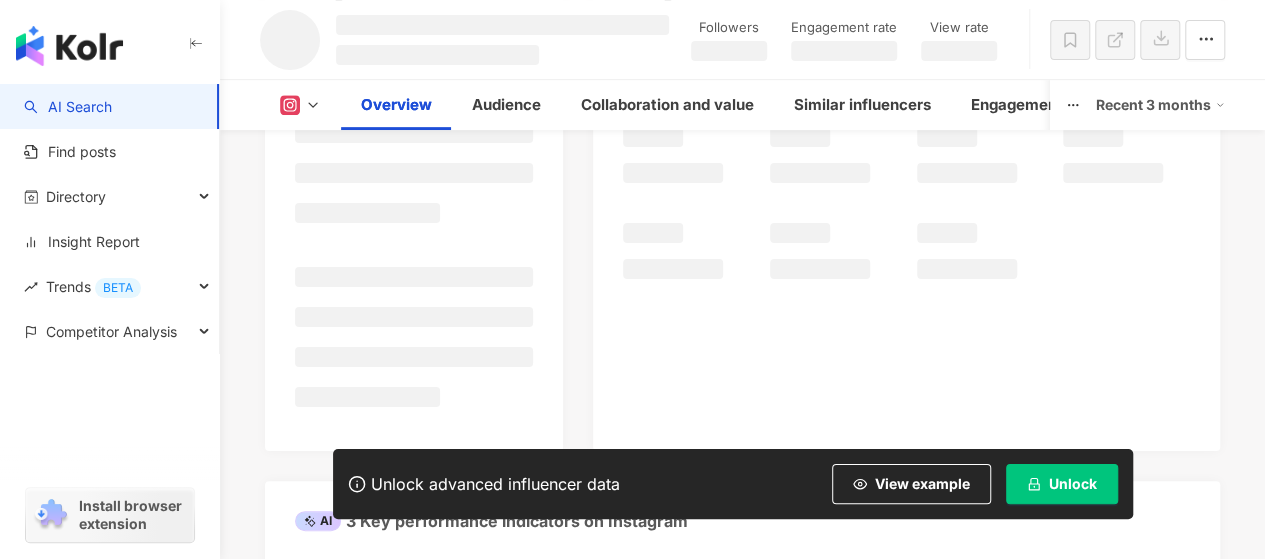 scroll, scrollTop: 0, scrollLeft: 0, axis: both 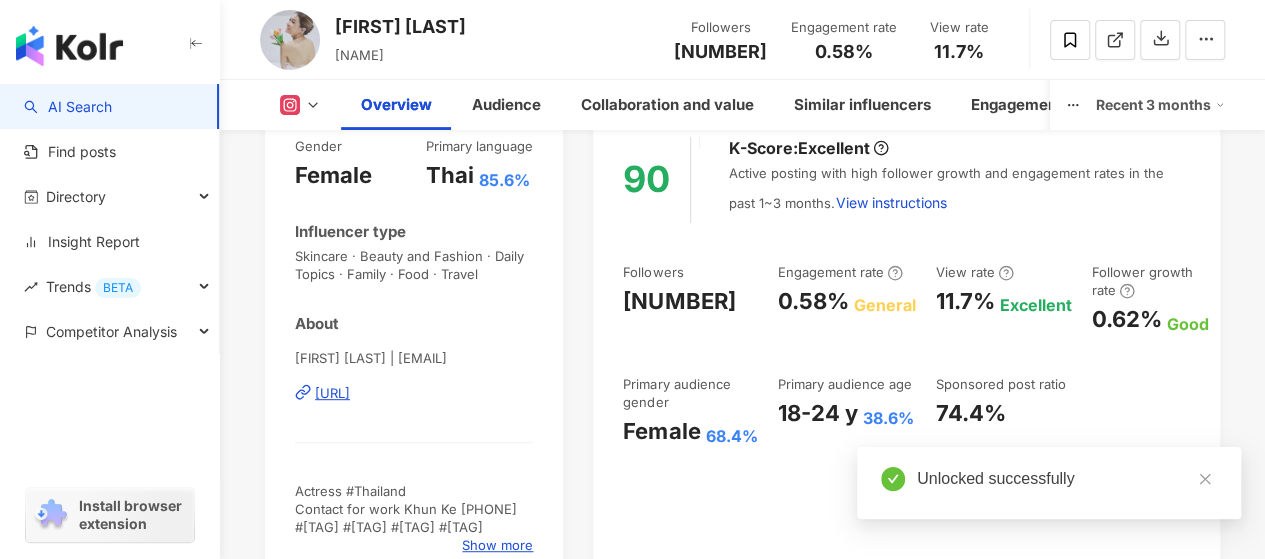 drag, startPoint x: 753, startPoint y: 333, endPoint x: 710, endPoint y: 336, distance: 43.104523 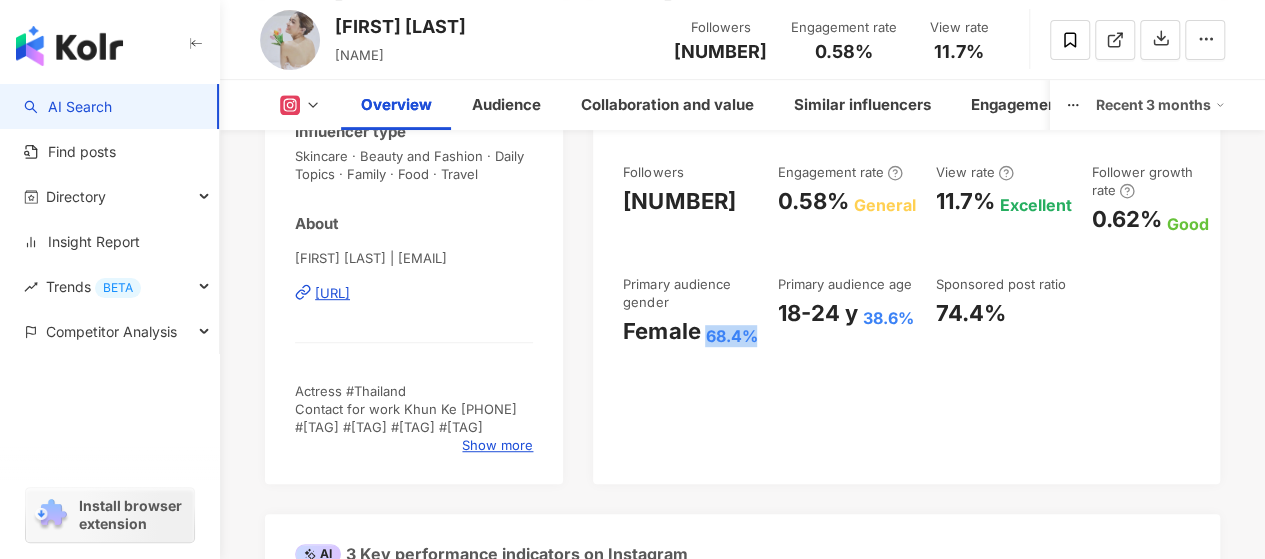 drag, startPoint x: 757, startPoint y: 334, endPoint x: 704, endPoint y: 329, distance: 53.235325 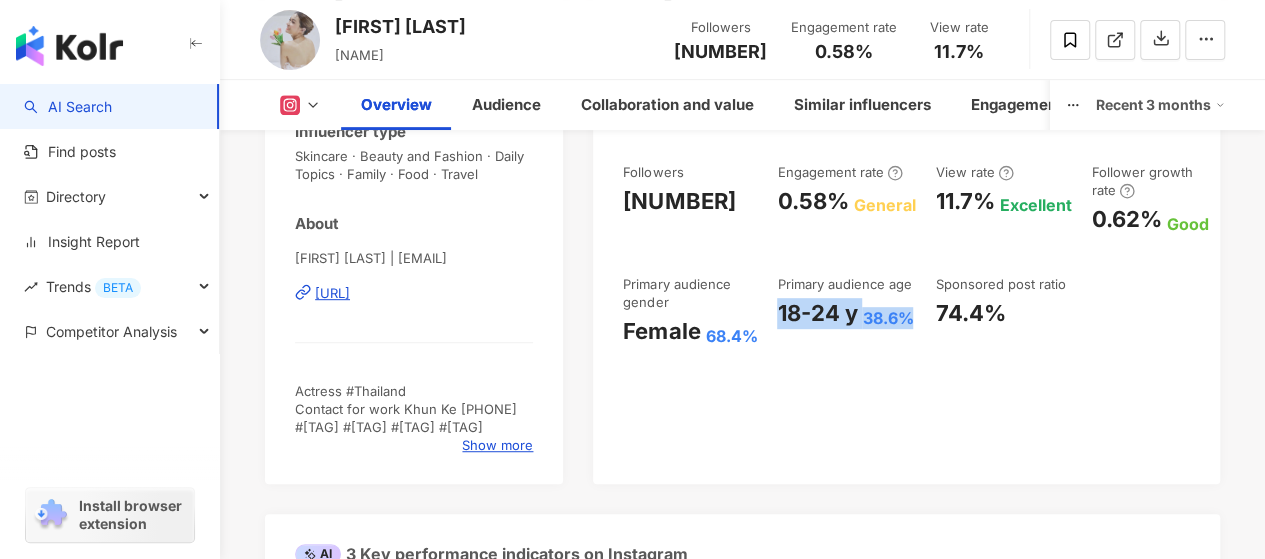drag, startPoint x: 781, startPoint y: 302, endPoint x: 908, endPoint y: 305, distance: 127.03543 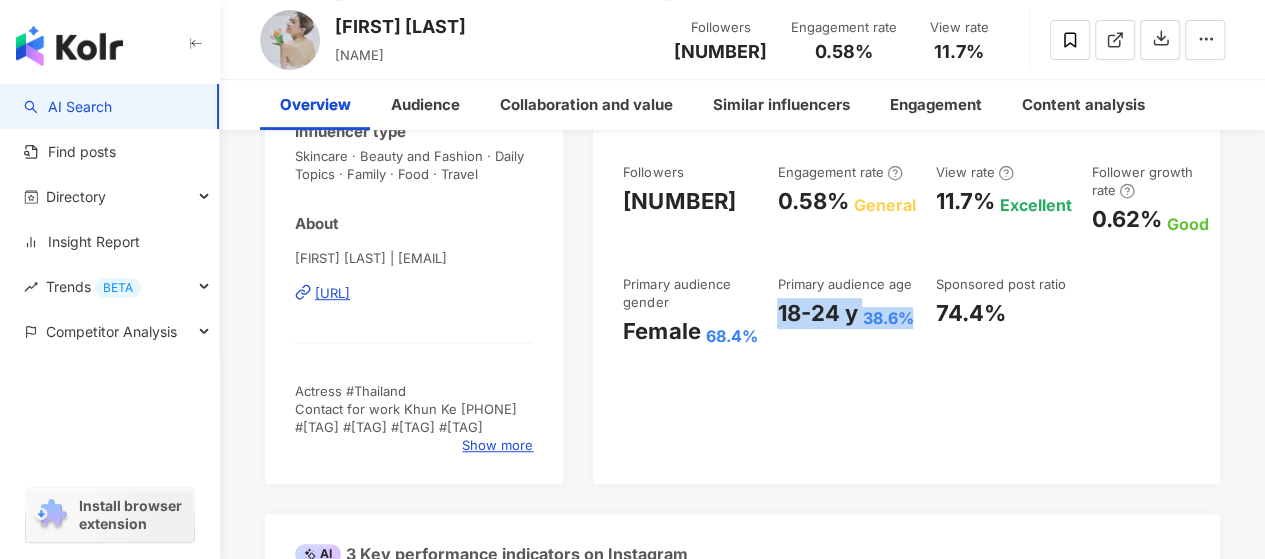 click on "Followers 3,428,118" at bounding box center (720, 39) 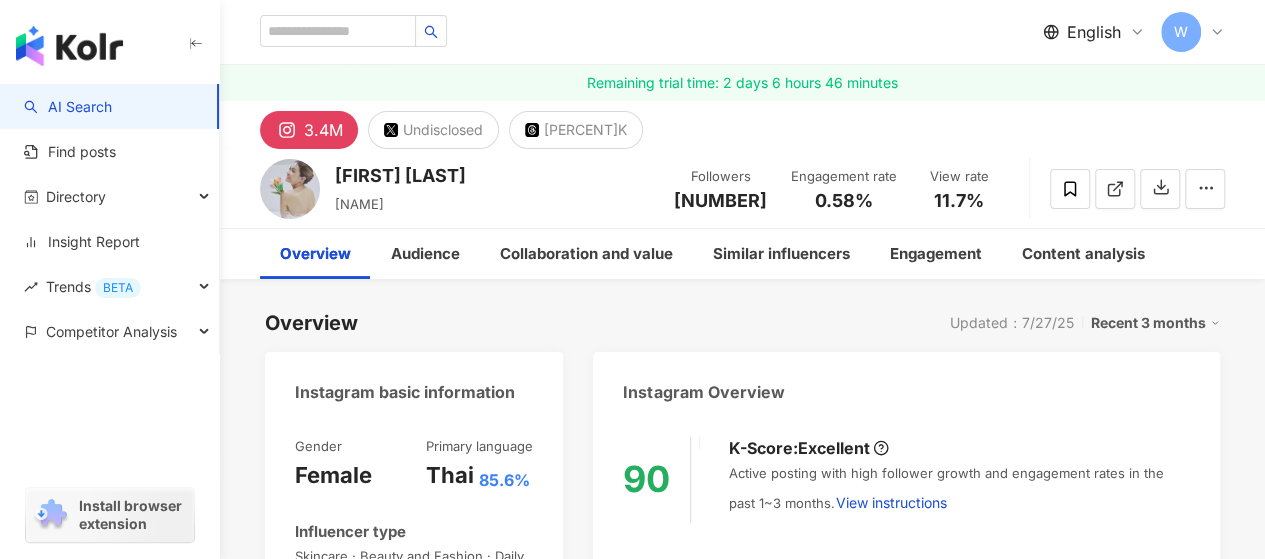 copy on "3,428,118" 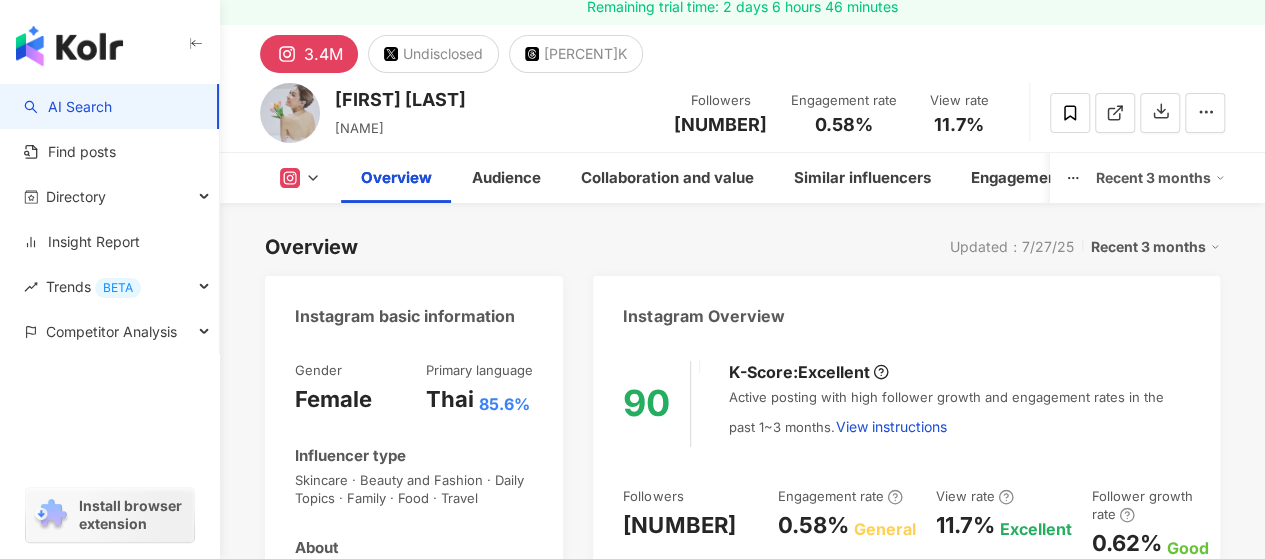 scroll, scrollTop: 300, scrollLeft: 0, axis: vertical 